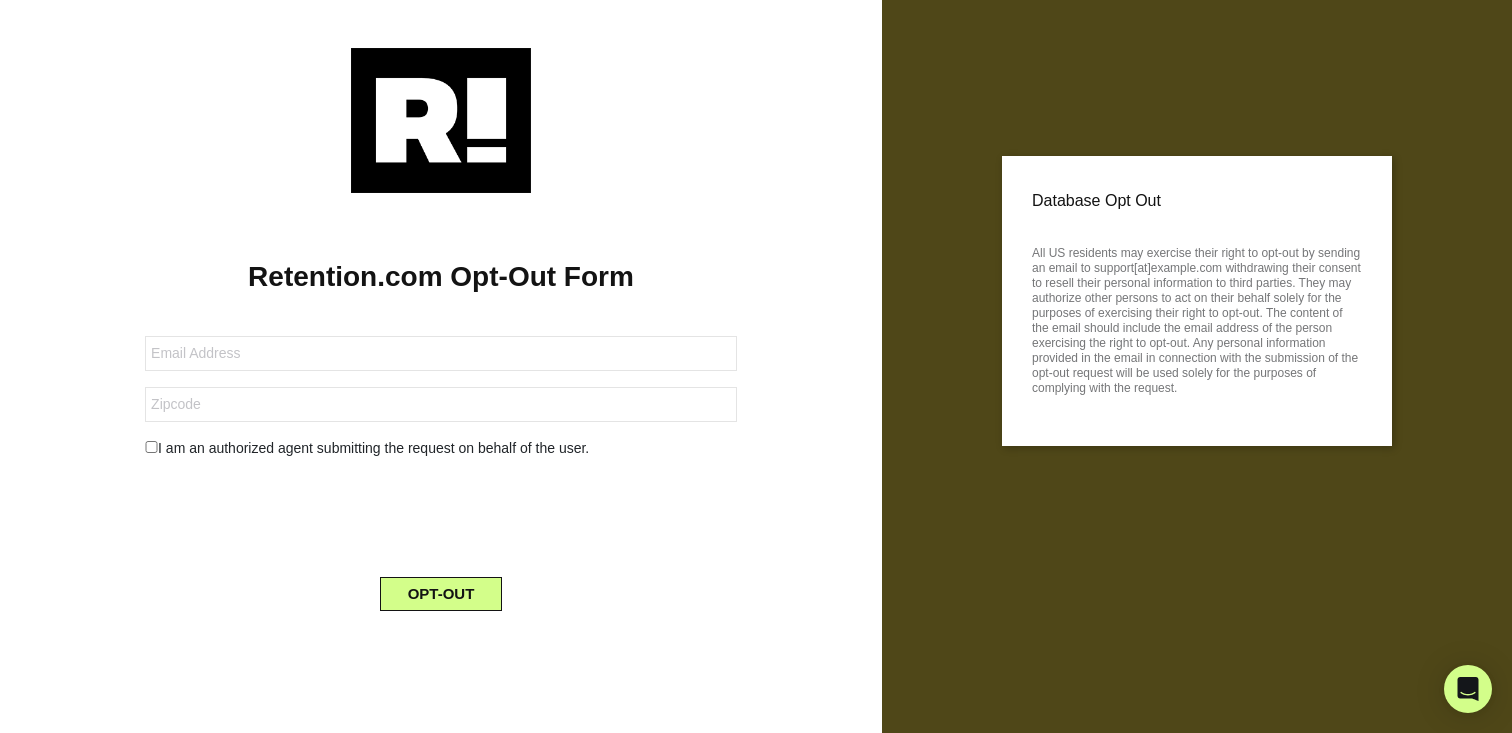 scroll, scrollTop: 0, scrollLeft: 0, axis: both 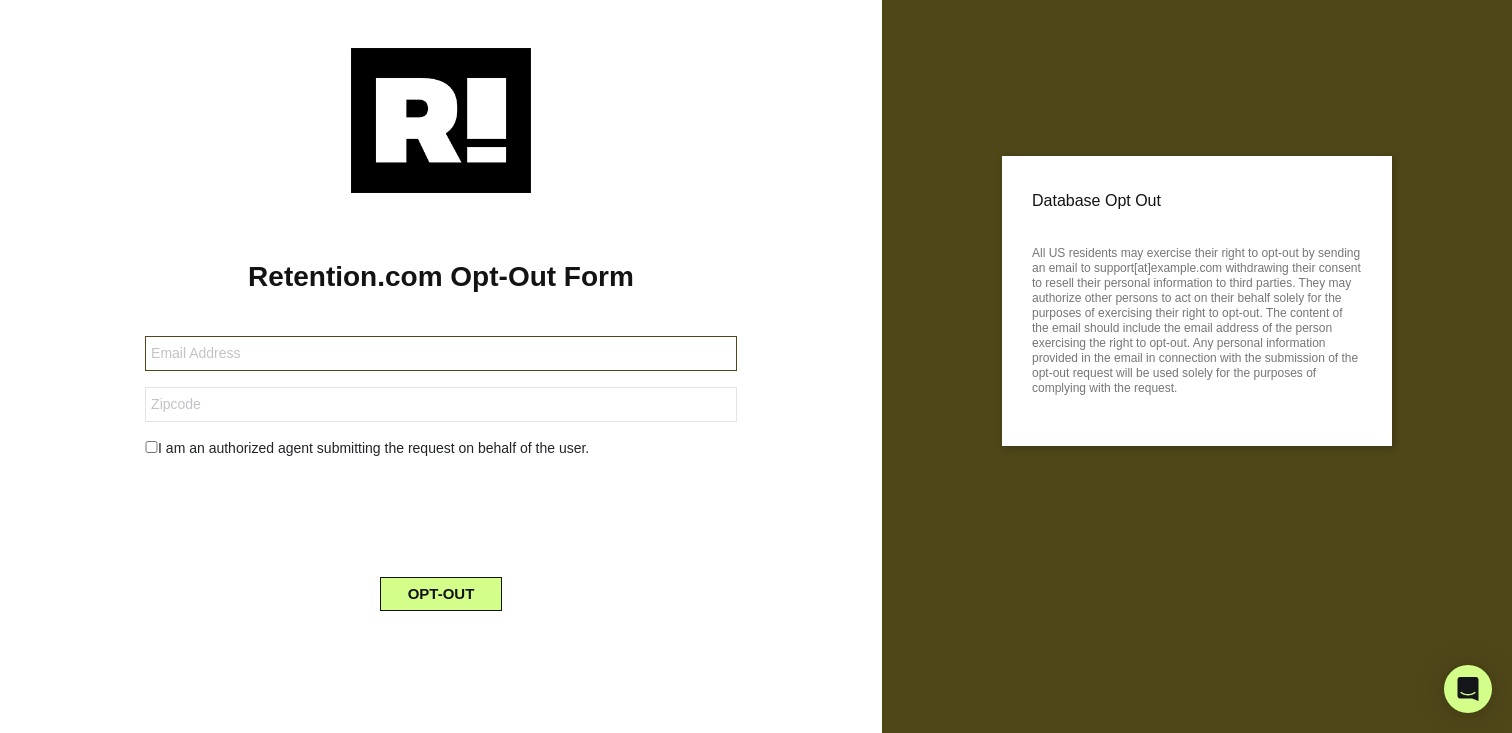 click at bounding box center (441, 353) 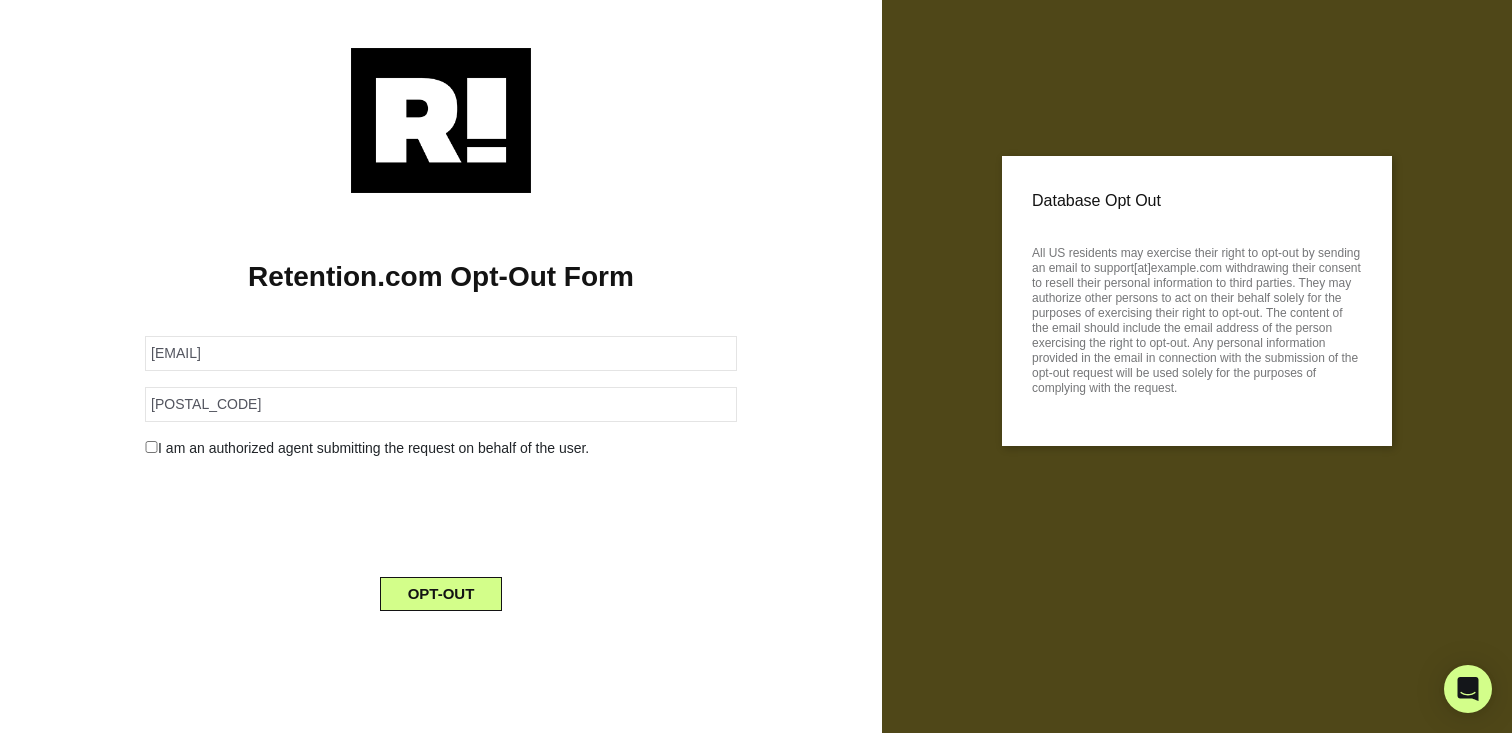 click at bounding box center (151, 447) 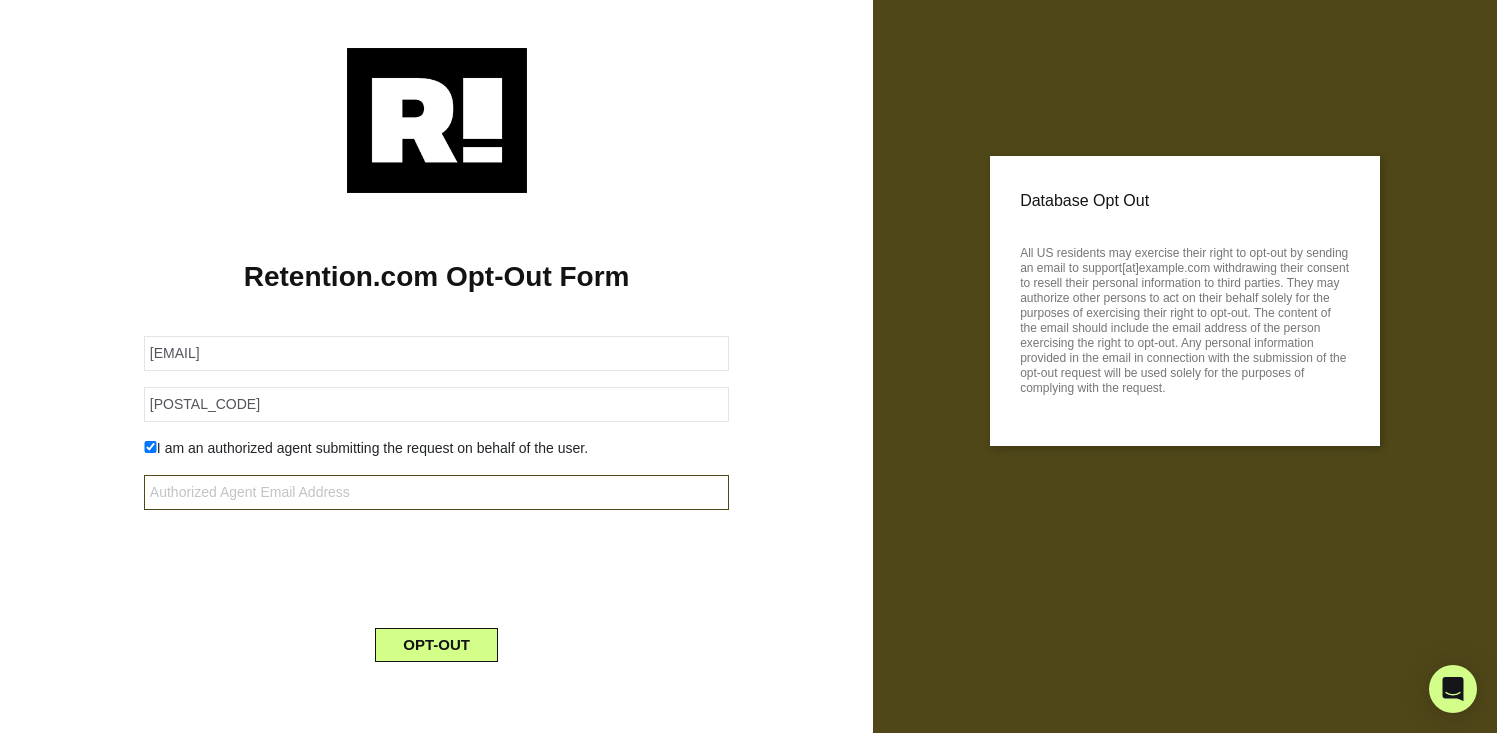 click at bounding box center (437, 492) 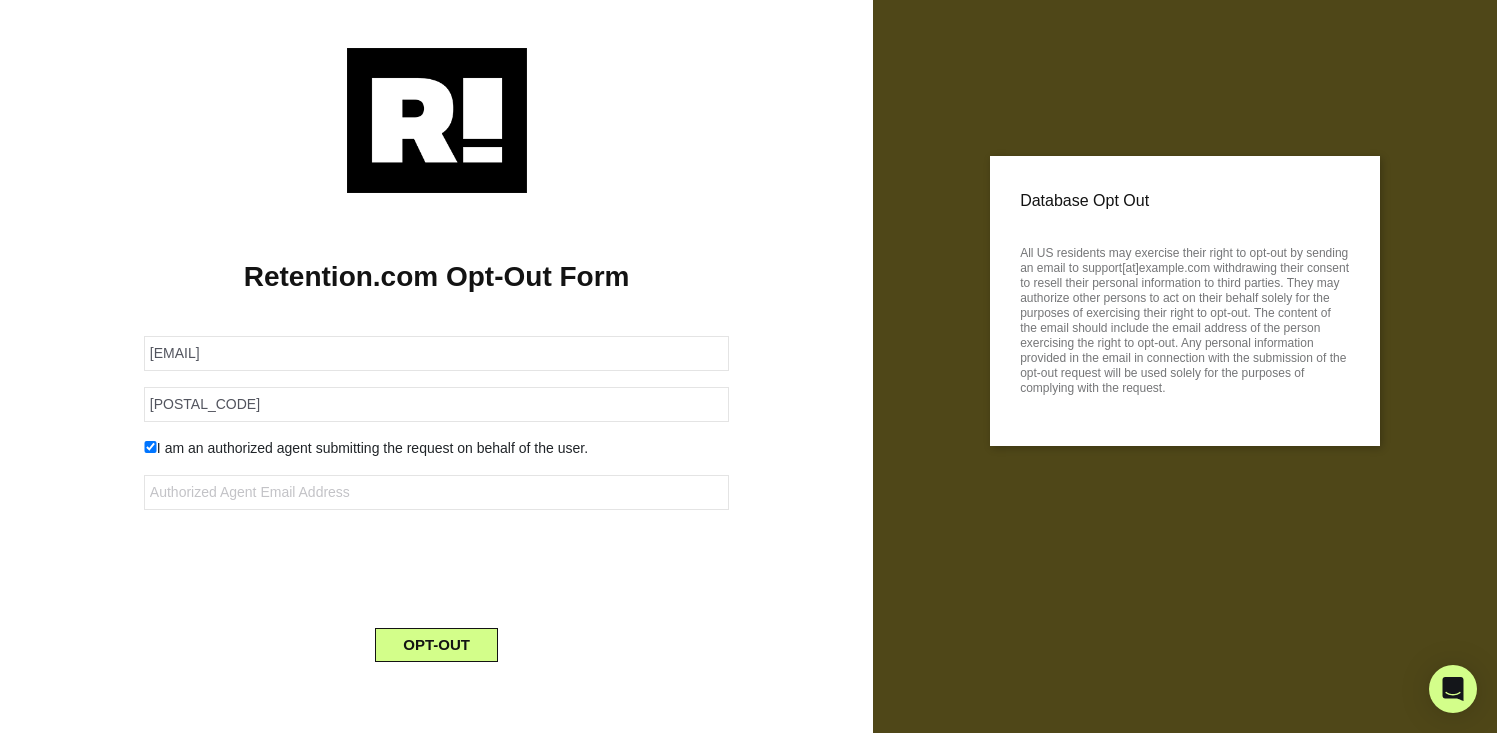 click on "I am an authorized agent submitting the request on behalf of the user." at bounding box center (437, 448) 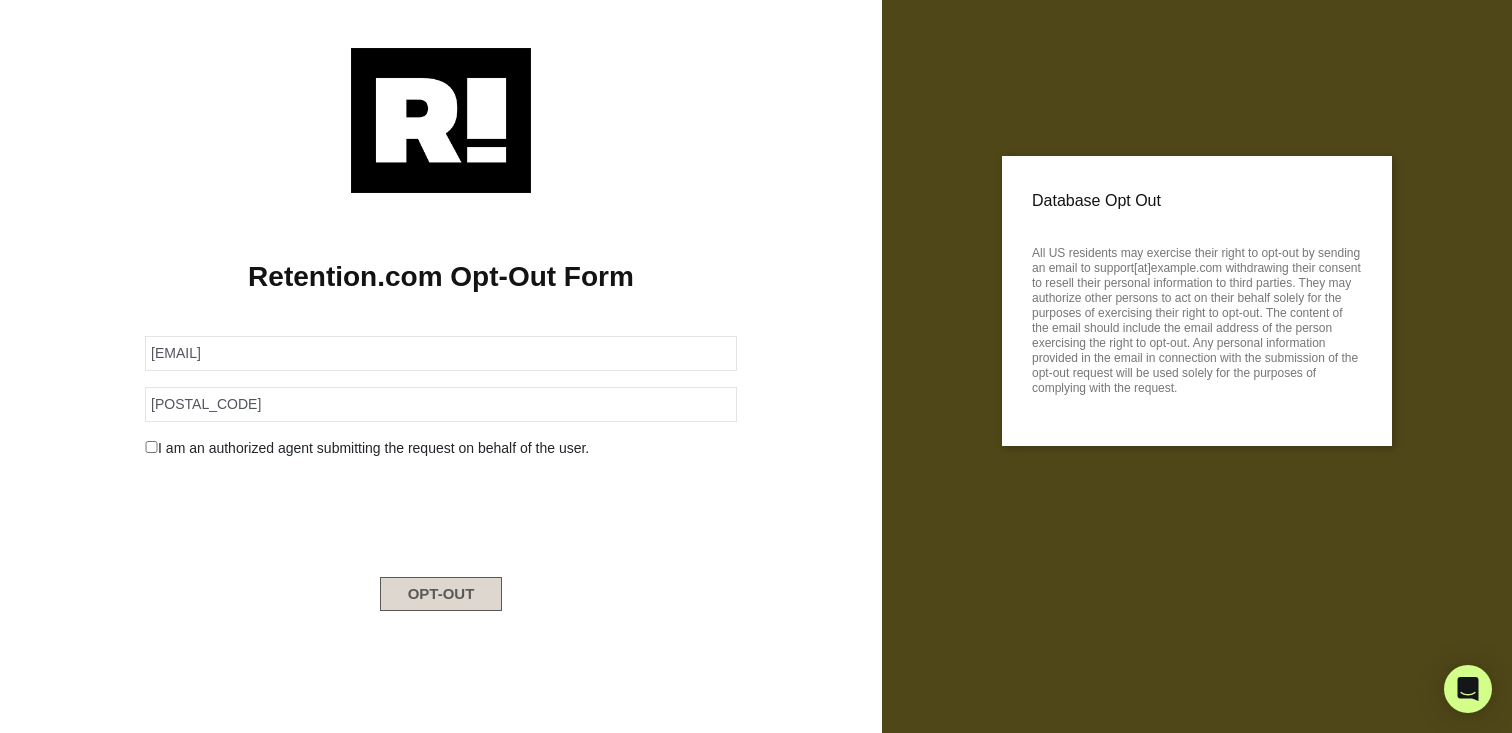 click on "OPT-OUT" at bounding box center (441, 594) 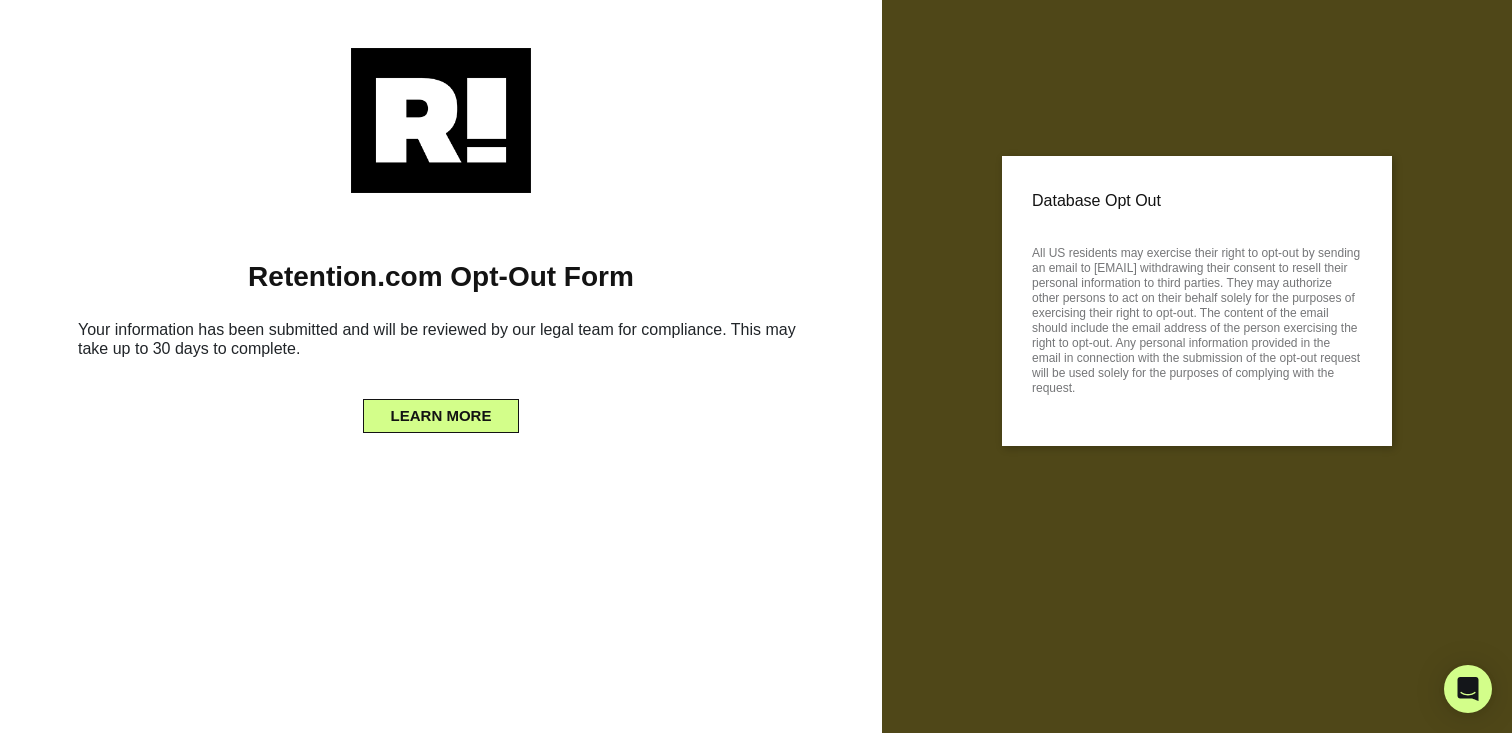 scroll, scrollTop: 0, scrollLeft: 0, axis: both 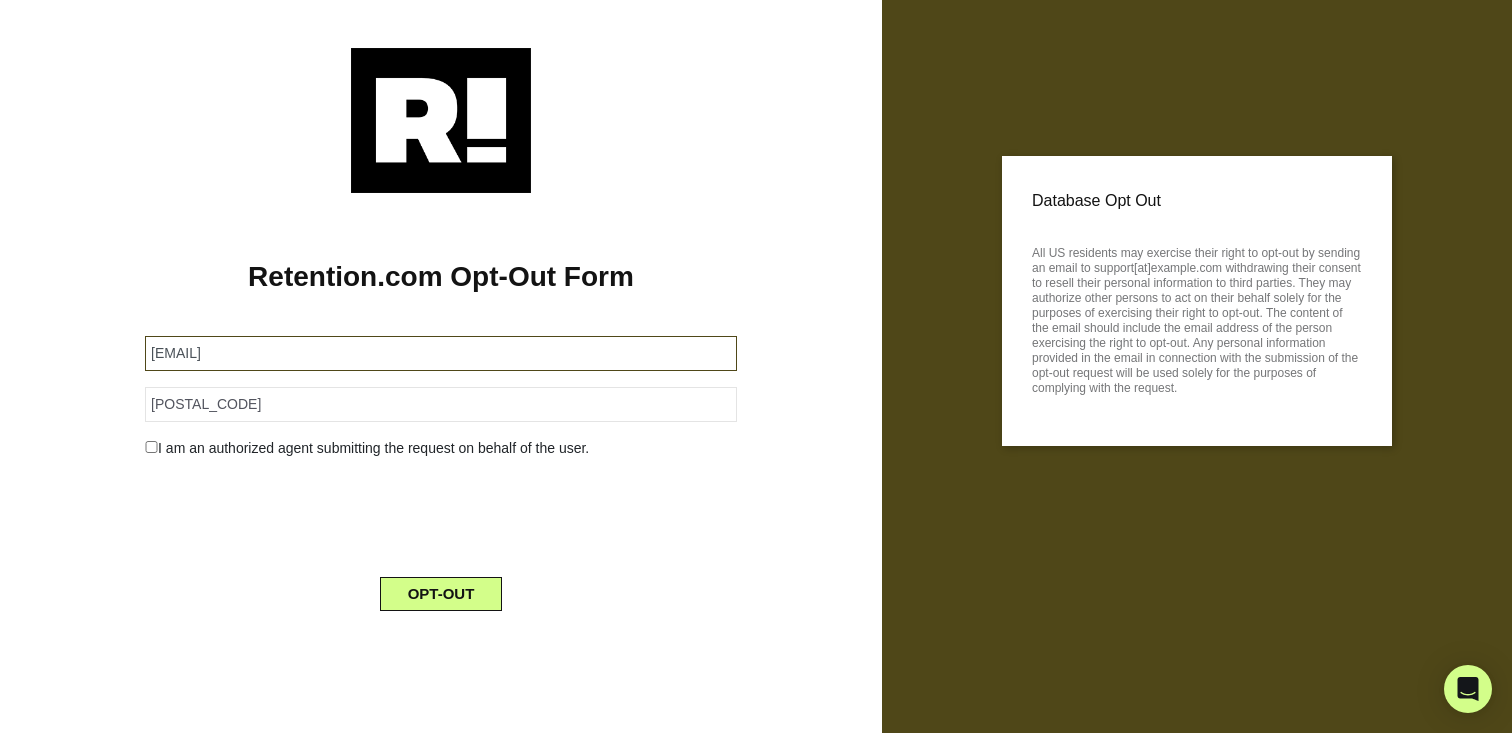 drag, startPoint x: 338, startPoint y: 352, endPoint x: 74, endPoint y: 343, distance: 264.15335 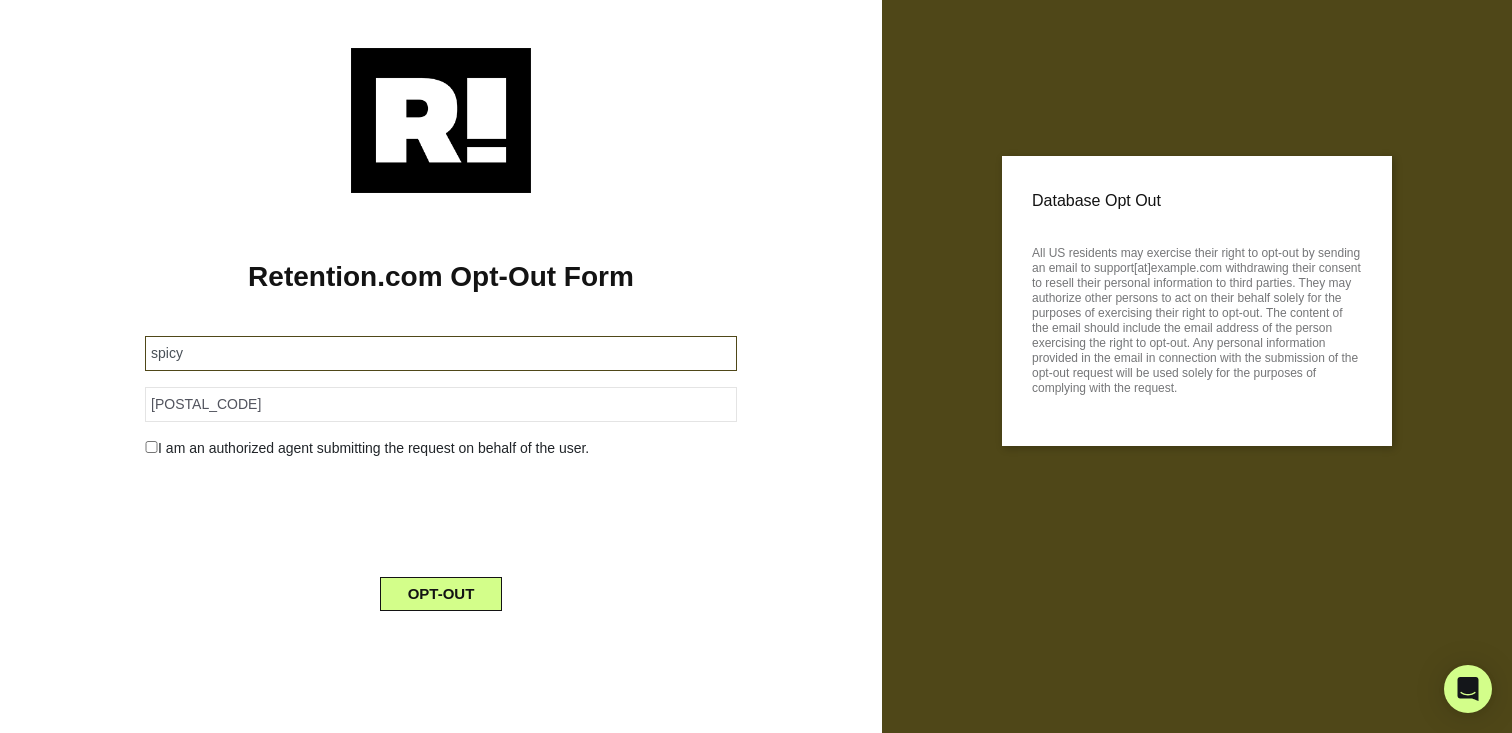 type on "spicysoupdumplings@gmail.com" 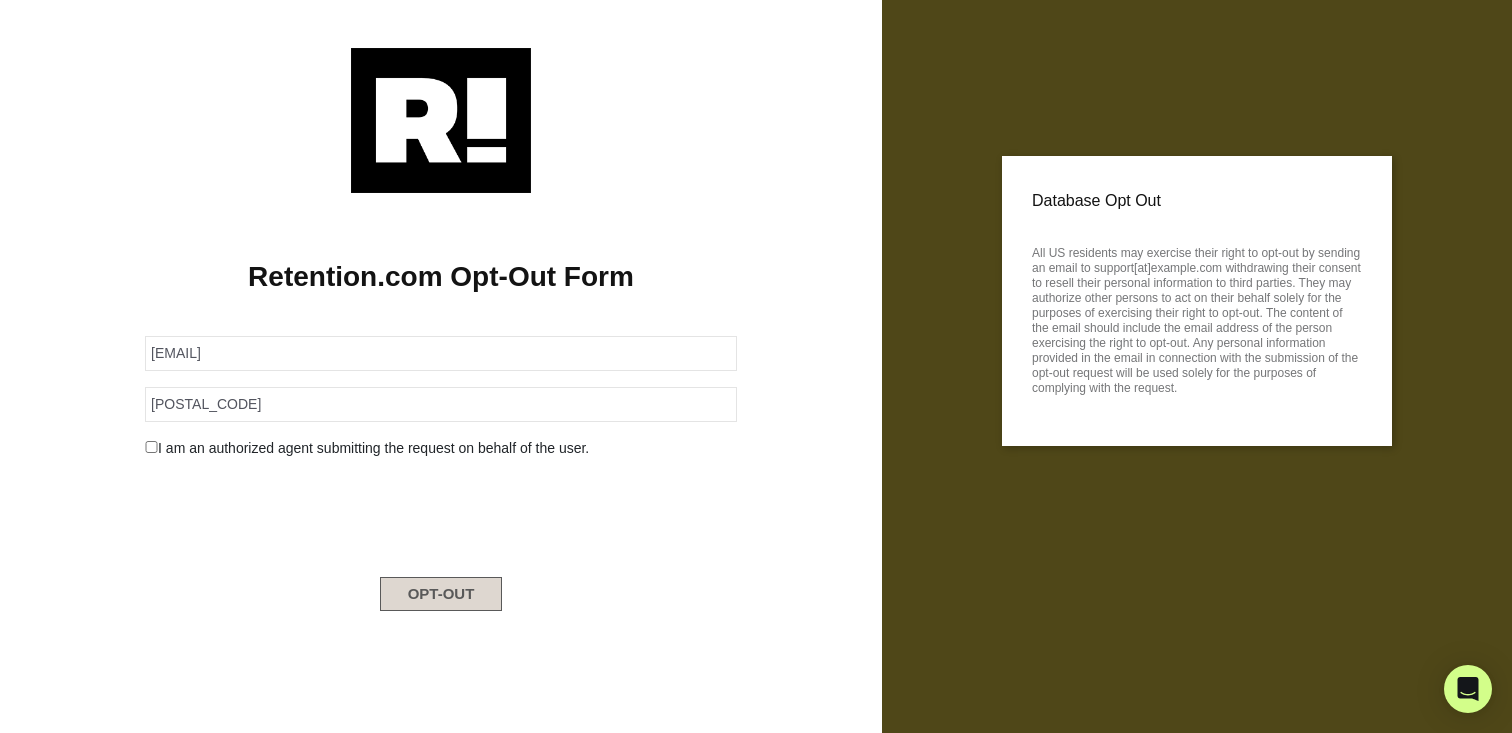 click on "OPT-OUT" at bounding box center (441, 594) 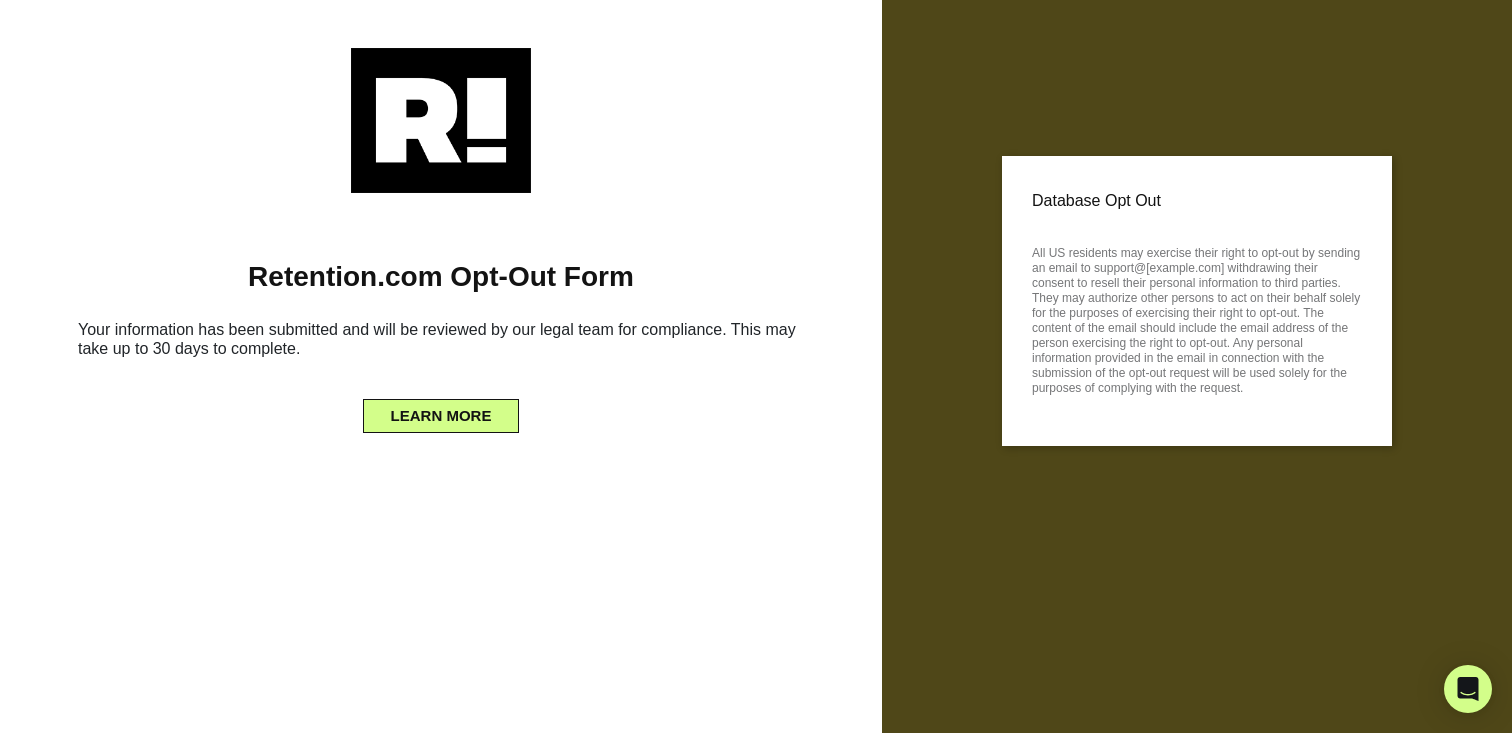 scroll, scrollTop: 0, scrollLeft: 0, axis: both 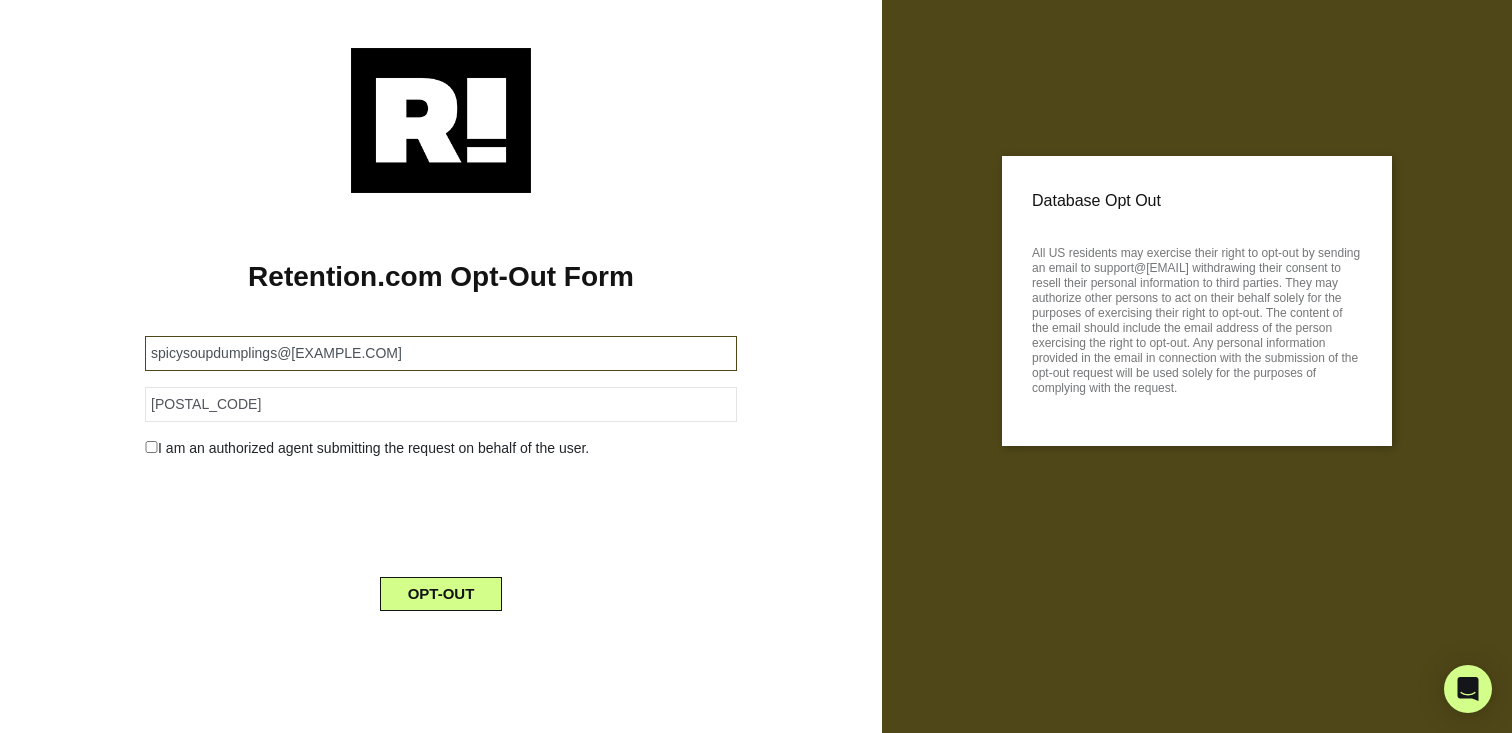 drag, startPoint x: 269, startPoint y: 326, endPoint x: 0, endPoint y: 252, distance: 278.99283 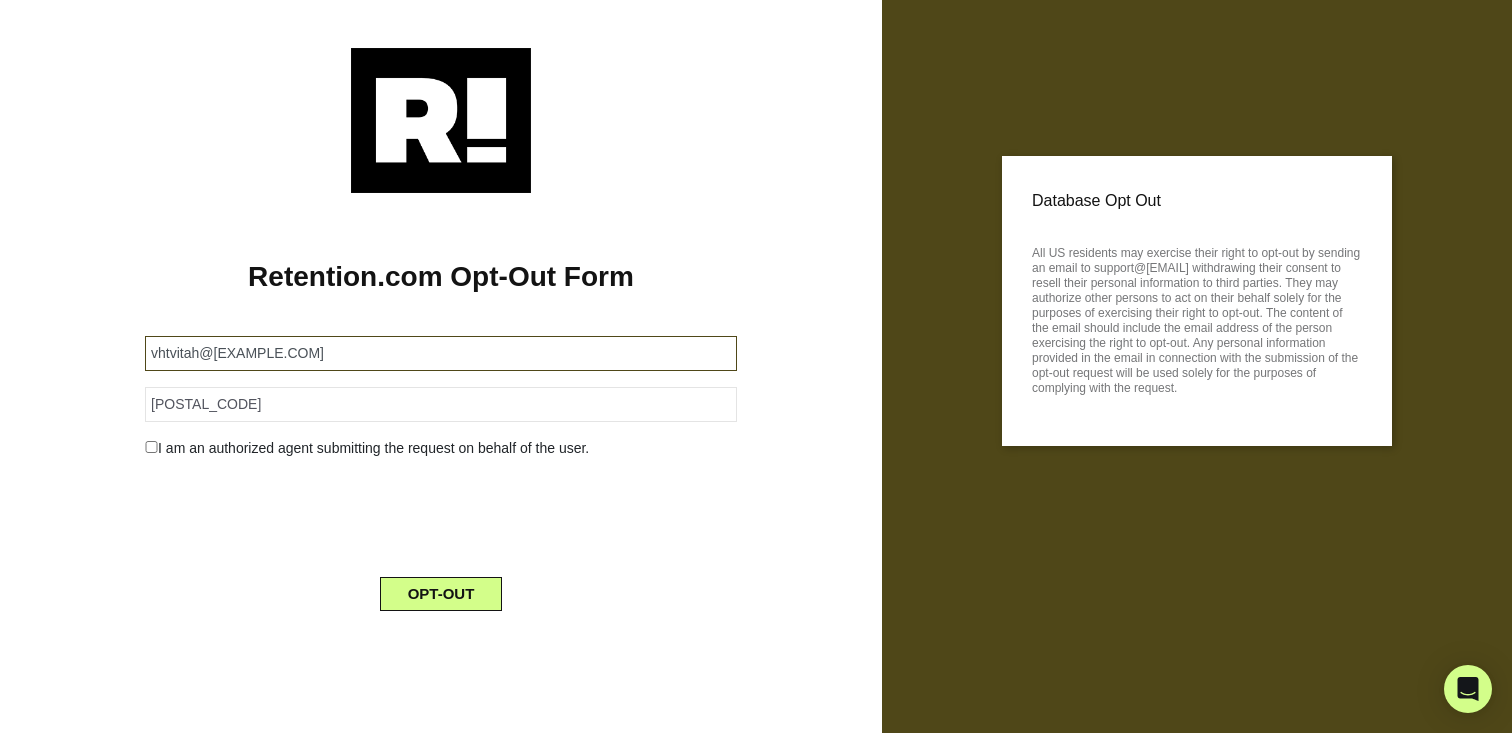 type on "vhtvitah@[EXAMPLE.COM]" 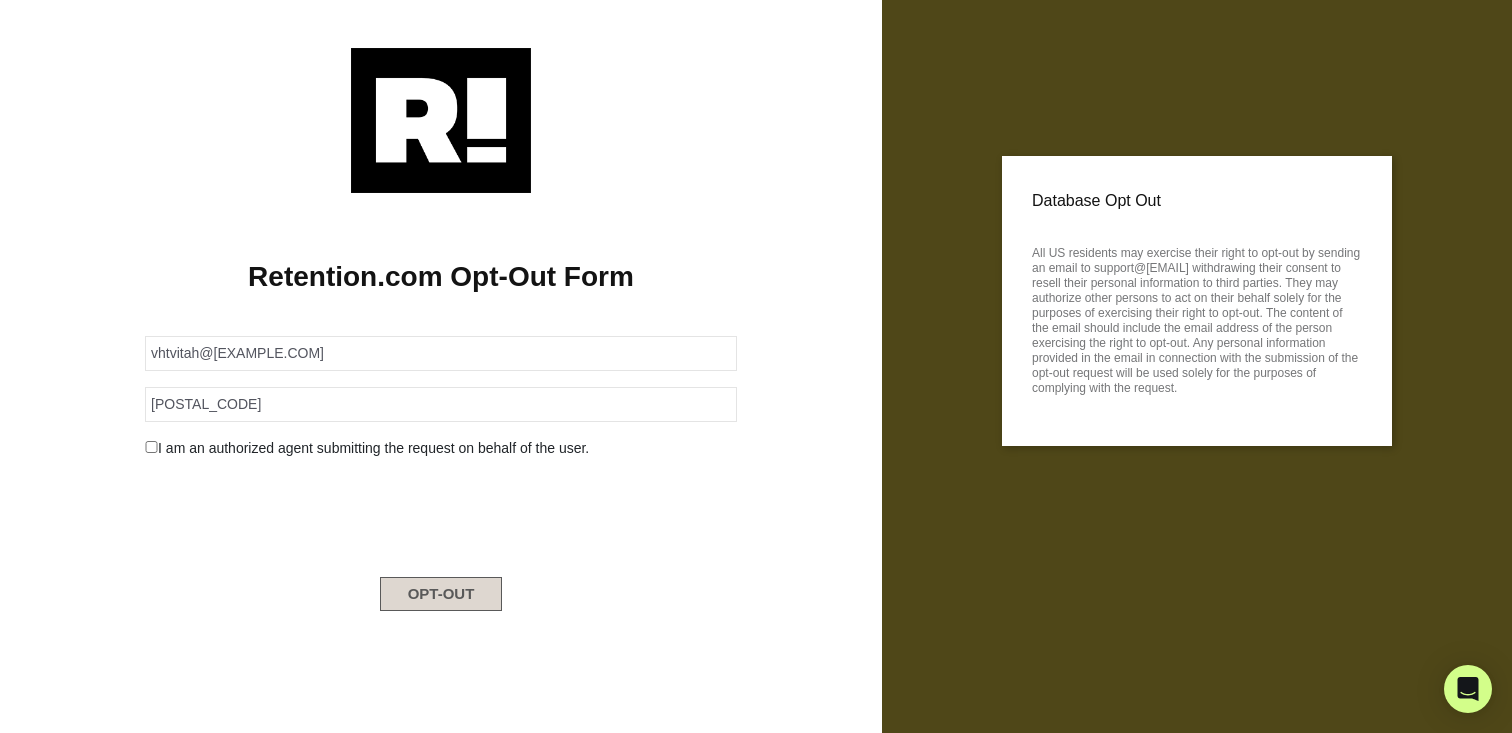 click on "OPT-OUT" at bounding box center [441, 594] 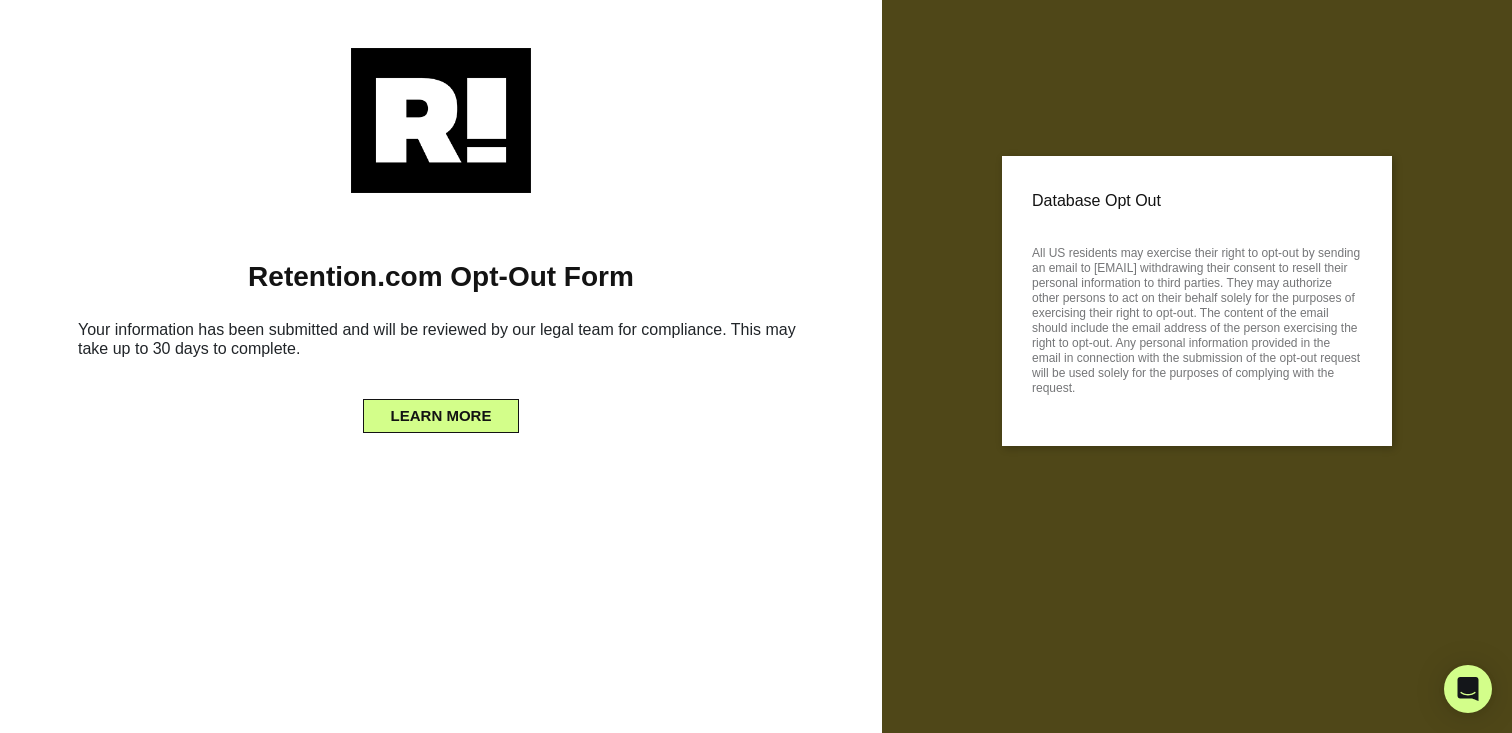 scroll, scrollTop: 0, scrollLeft: 0, axis: both 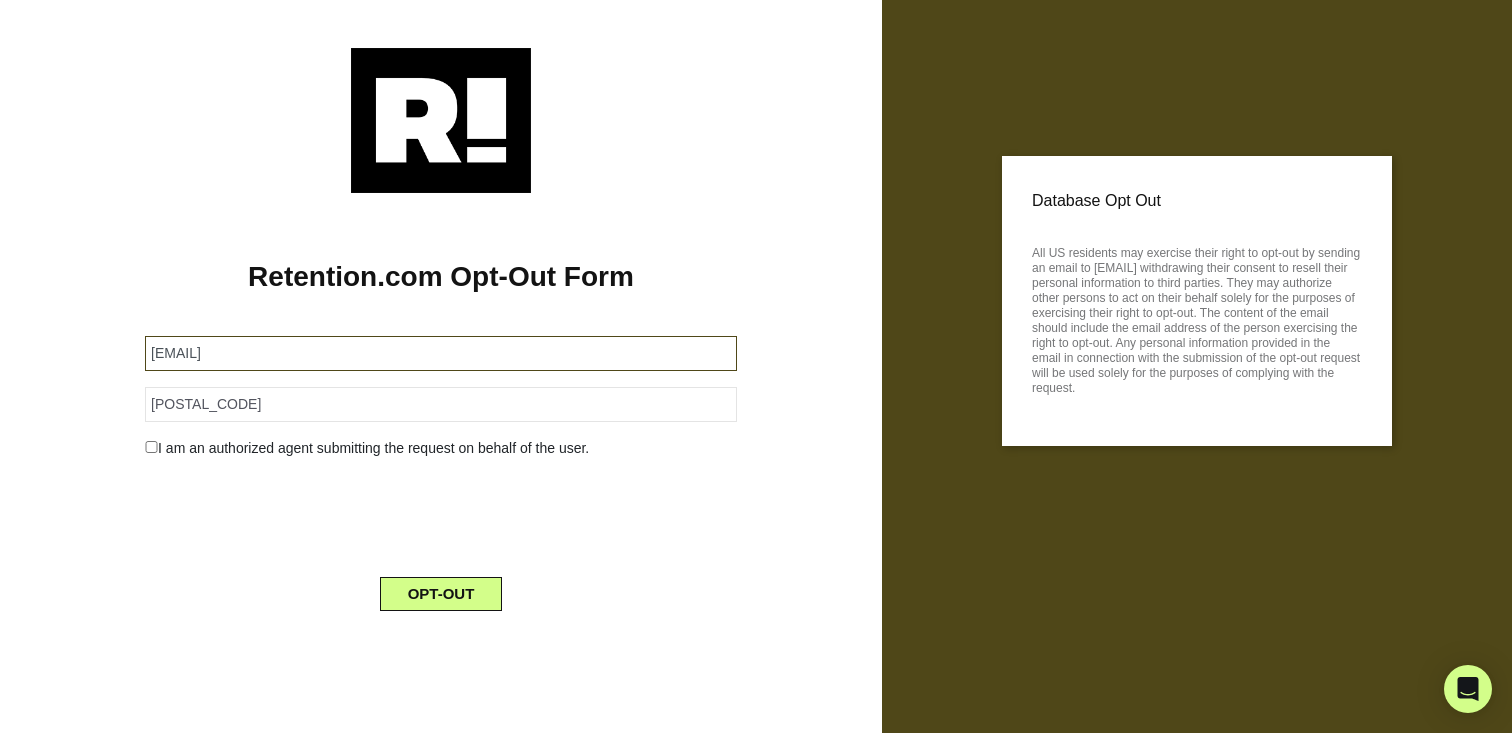 drag, startPoint x: 304, startPoint y: 359, endPoint x: 0, endPoint y: 285, distance: 312.87698 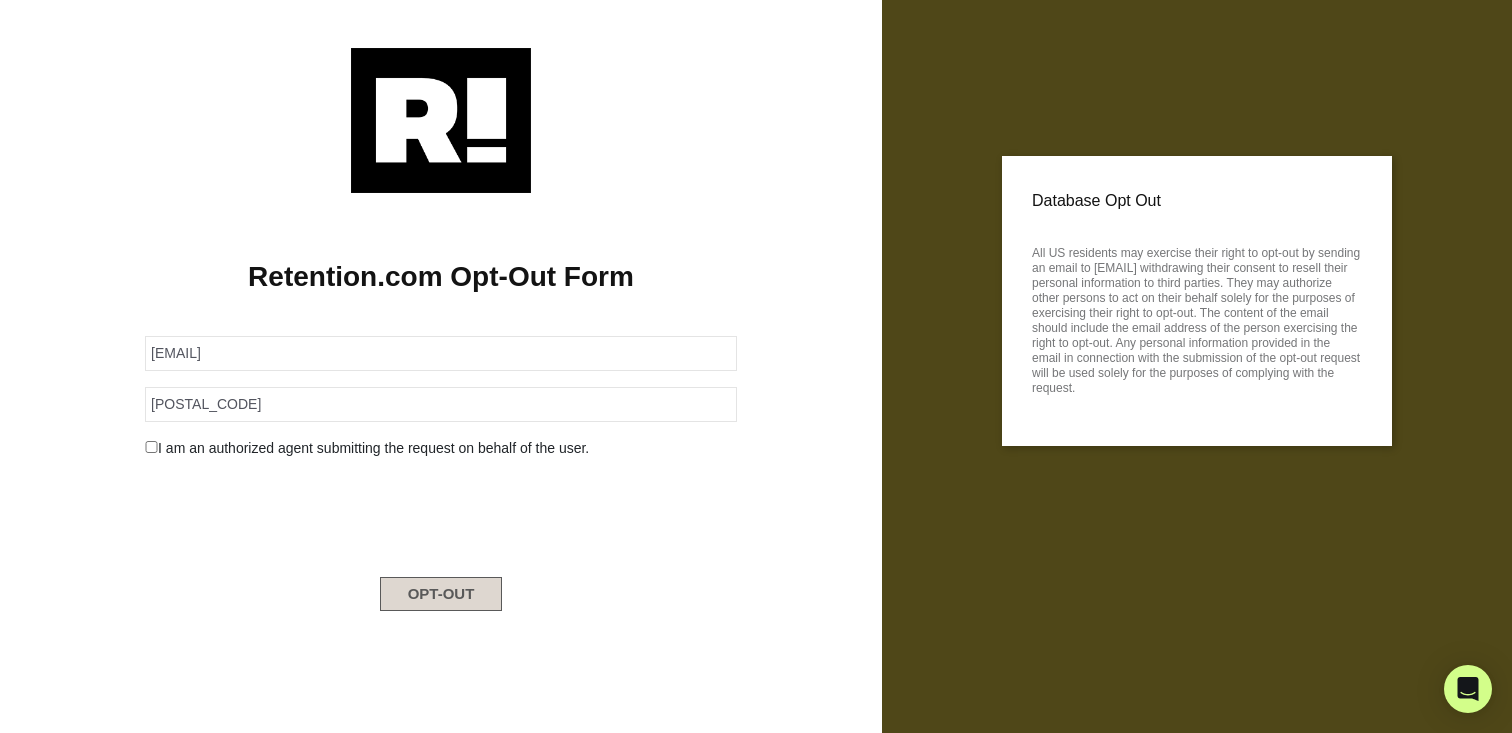 click on "OPT-OUT" at bounding box center [441, 594] 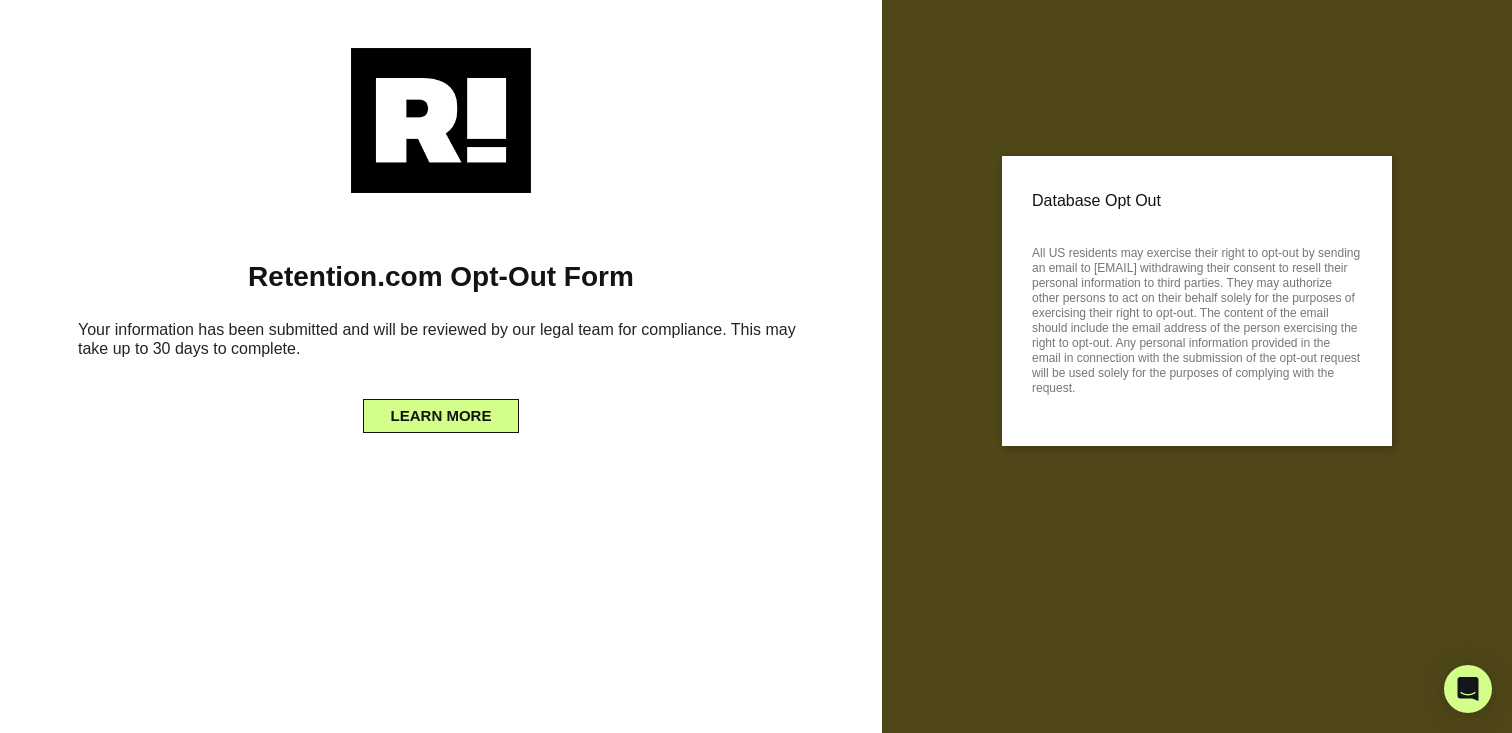 scroll, scrollTop: 0, scrollLeft: 0, axis: both 